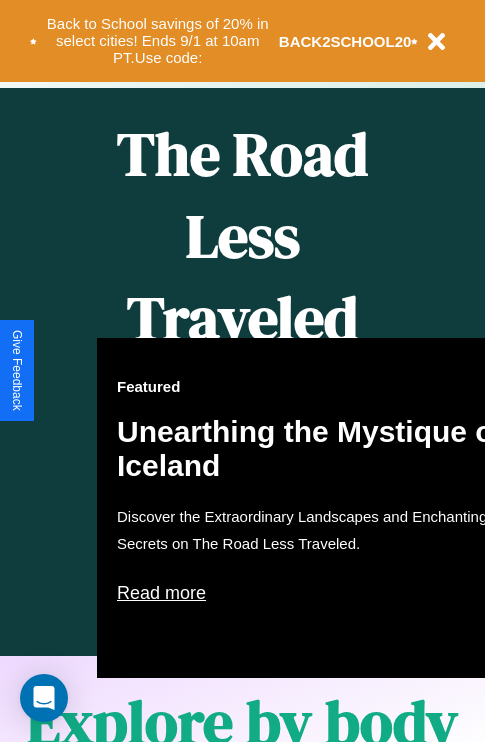 scroll, scrollTop: 817, scrollLeft: 0, axis: vertical 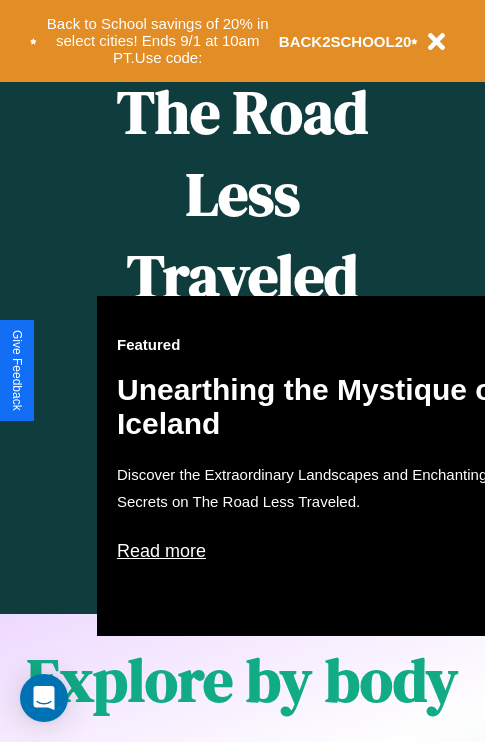 click on "Featured Unearthing the Mystique of Iceland Discover the Extraordinary Landscapes and Enchanting Secrets on The Road Less Traveled. Read more" at bounding box center (317, 466) 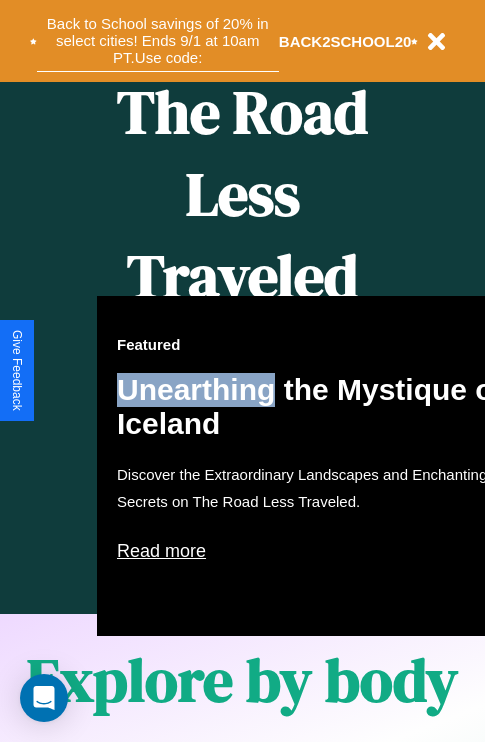 click on "Back to School savings of 20% in select cities! Ends 9/1 at 10am PT.  Use code:" at bounding box center [158, 41] 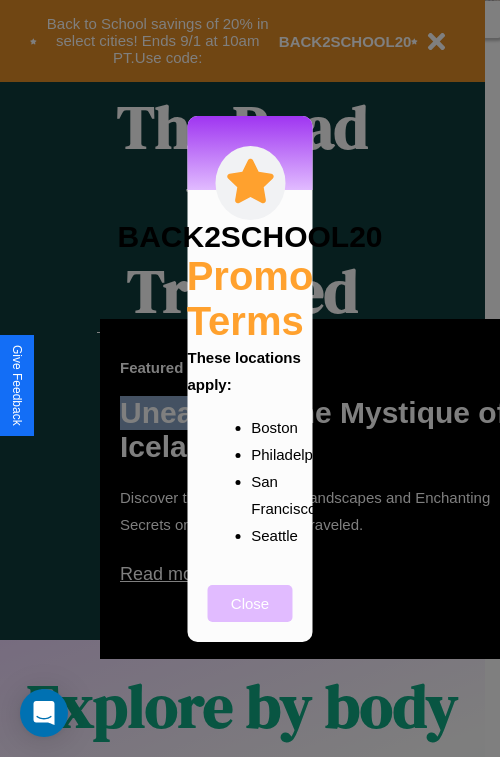 click on "Close" at bounding box center [250, 603] 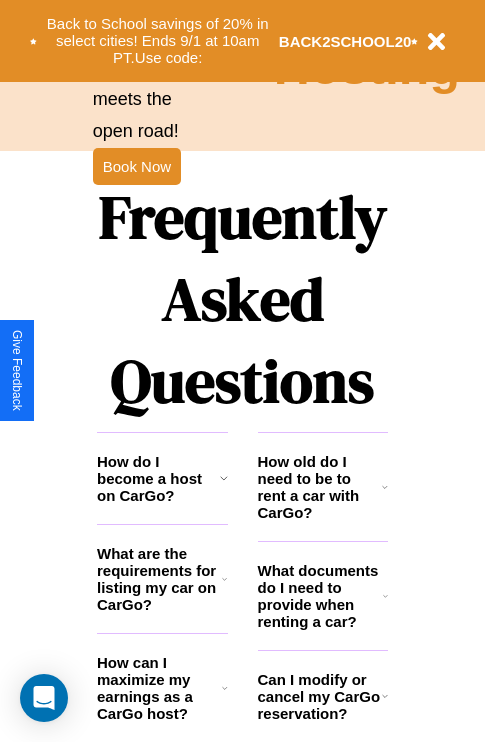 scroll, scrollTop: 2423, scrollLeft: 0, axis: vertical 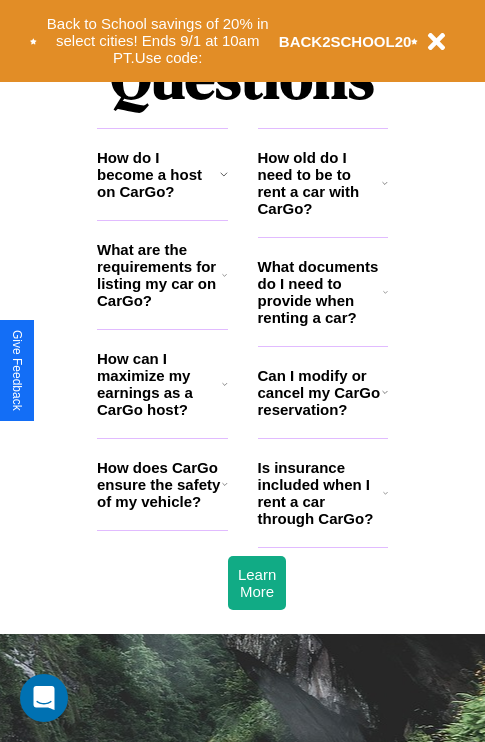 click 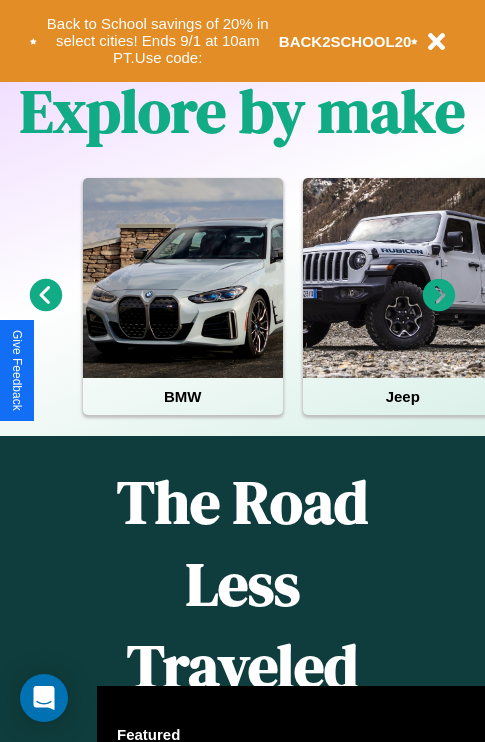 scroll, scrollTop: 308, scrollLeft: 0, axis: vertical 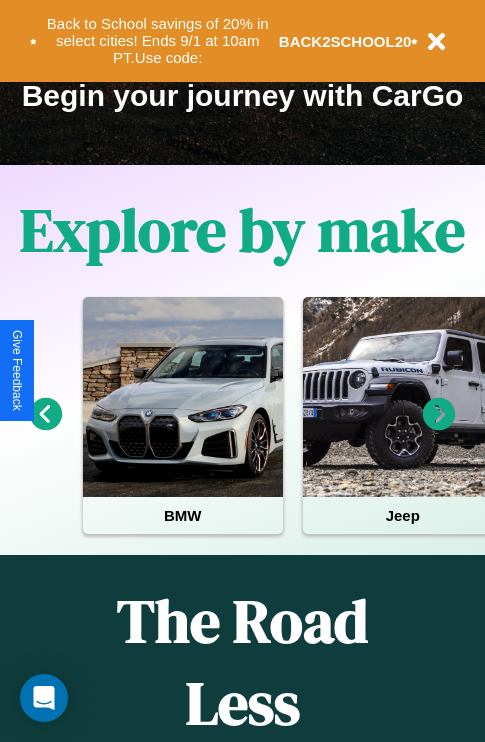 click 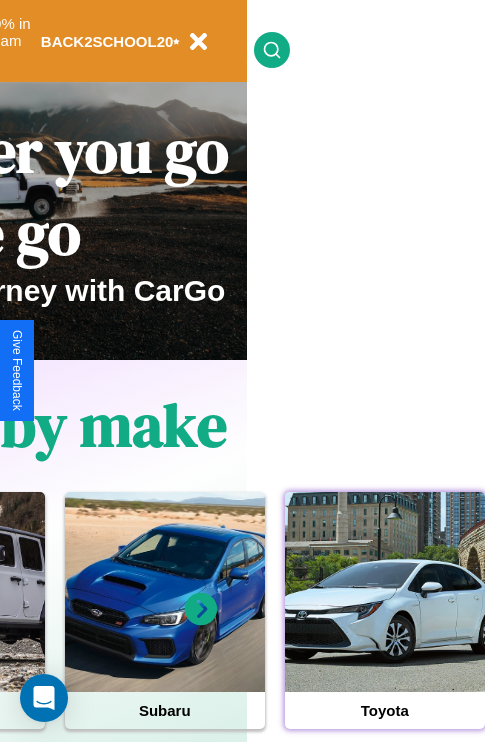 click at bounding box center (385, 592) 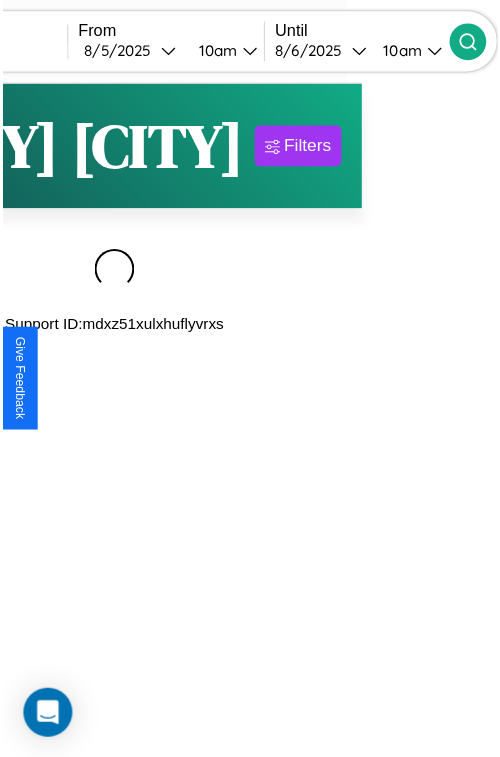 scroll, scrollTop: 0, scrollLeft: 0, axis: both 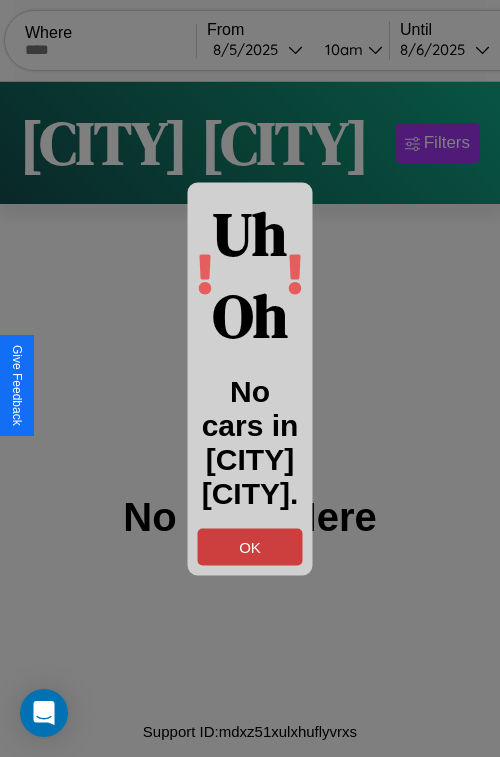 click on "OK" at bounding box center (250, 546) 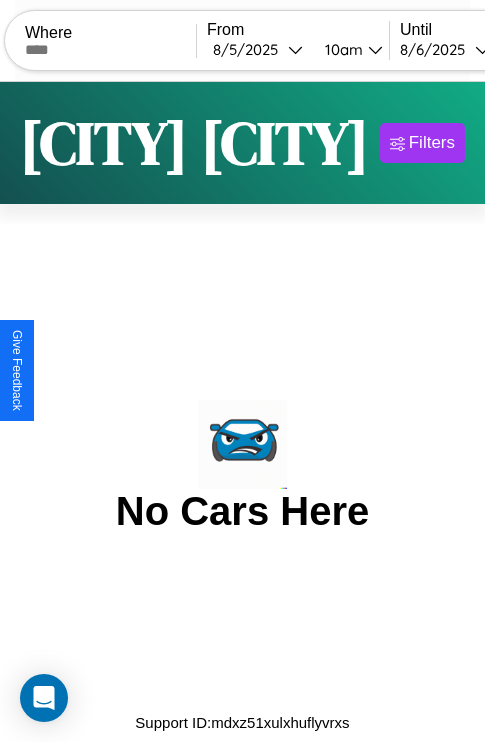 click at bounding box center (110, 50) 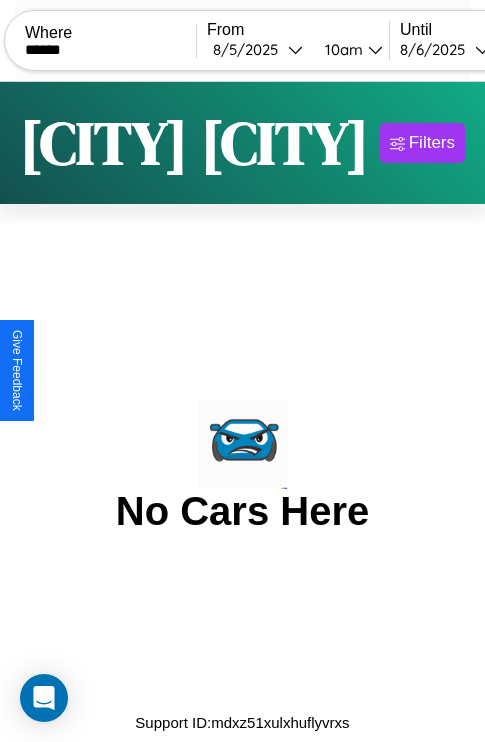 type on "******" 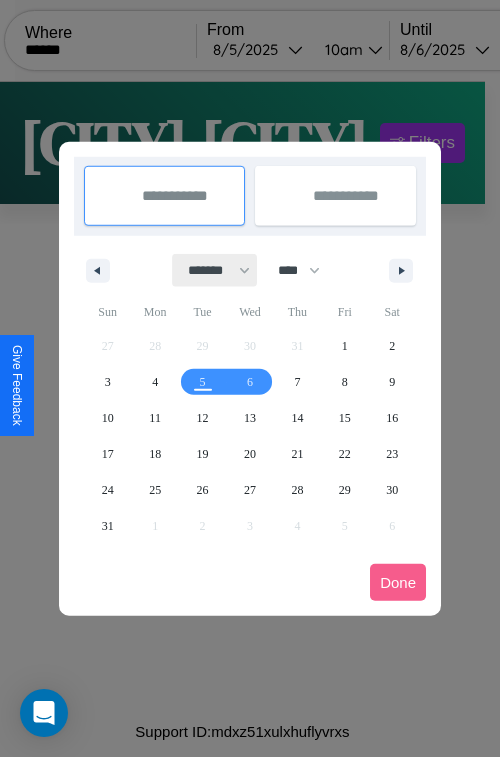 click on "******* ******** ***** ***** *** **** **** ****** ********* ******* ******** ********" at bounding box center (215, 270) 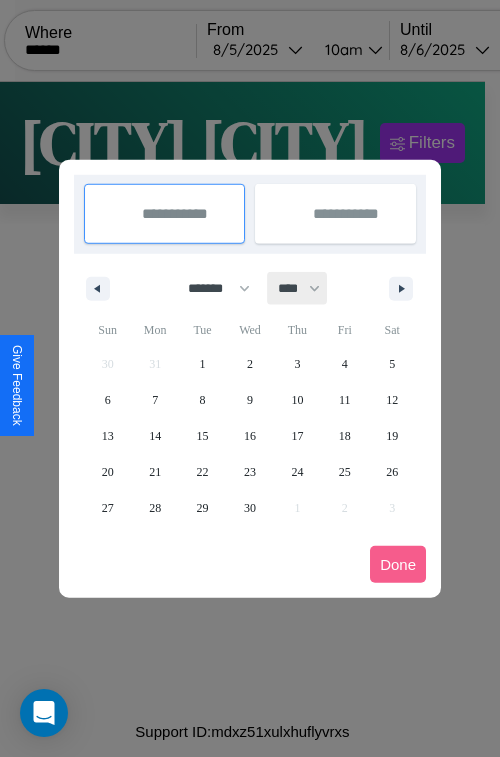 click on "**** **** **** **** **** **** **** **** **** **** **** **** **** **** **** **** **** **** **** **** **** **** **** **** **** **** **** **** **** **** **** **** **** **** **** **** **** **** **** **** **** **** **** **** **** **** **** **** **** **** **** **** **** **** **** **** **** **** **** **** **** **** **** **** **** **** **** **** **** **** **** **** **** **** **** **** **** **** **** **** **** **** **** **** **** **** **** **** **** **** **** **** **** **** **** **** **** **** **** **** **** **** **** **** **** **** **** **** **** **** **** **** **** **** **** **** **** **** **** **** ****" at bounding box center [298, 288] 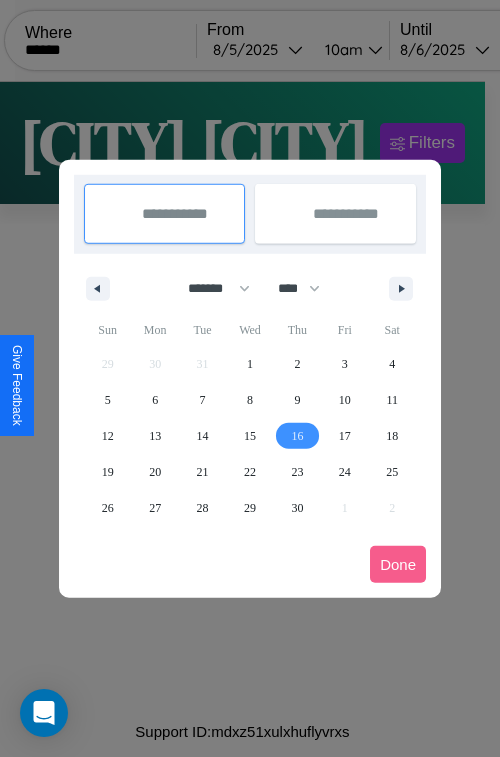 click on "16" at bounding box center [297, 436] 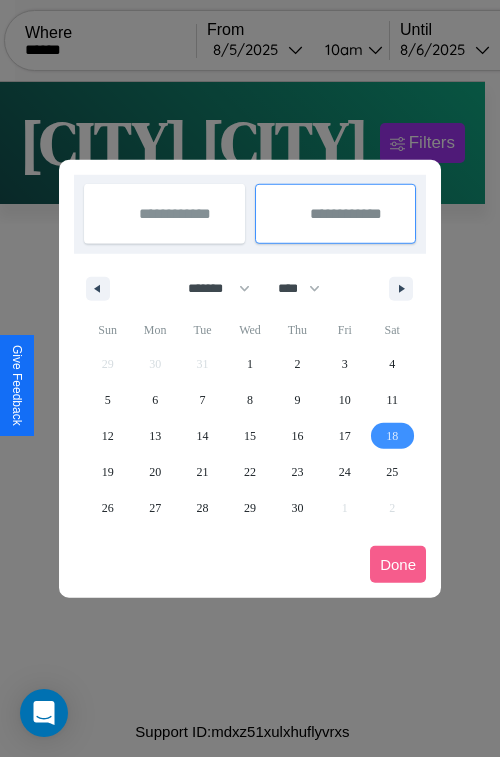 click on "18" at bounding box center (392, 436) 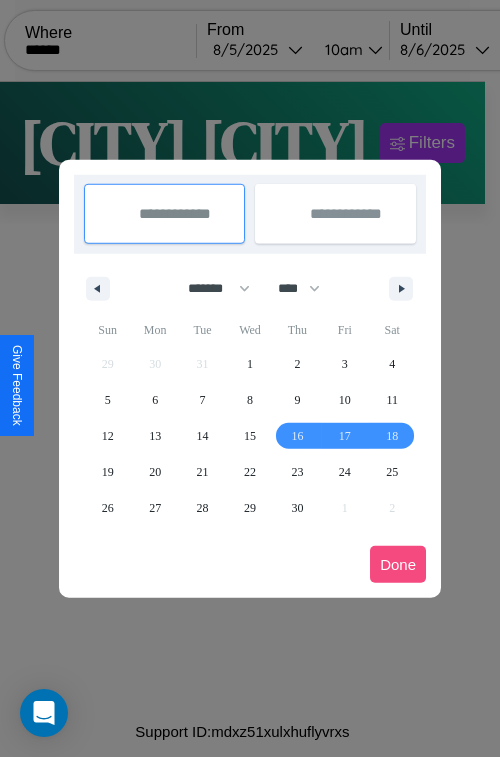 click on "Done" at bounding box center [398, 564] 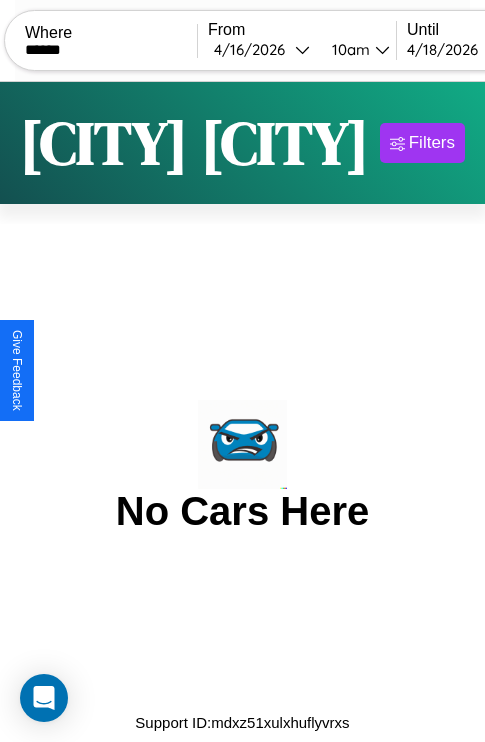 click on "10am" at bounding box center (348, 49) 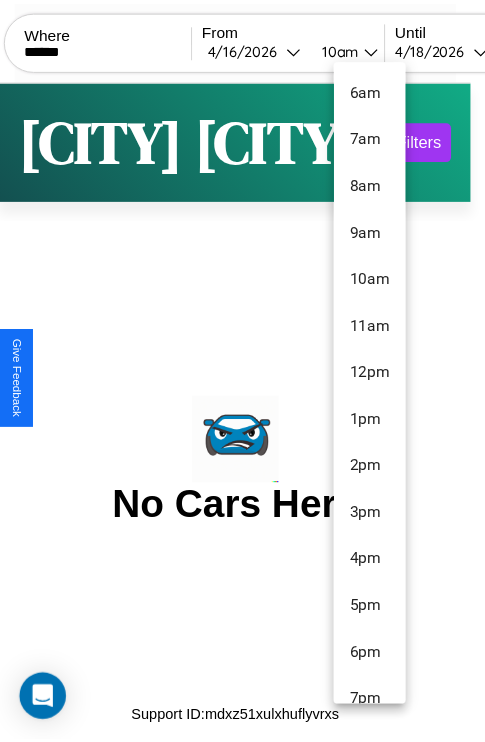 scroll, scrollTop: 211, scrollLeft: 0, axis: vertical 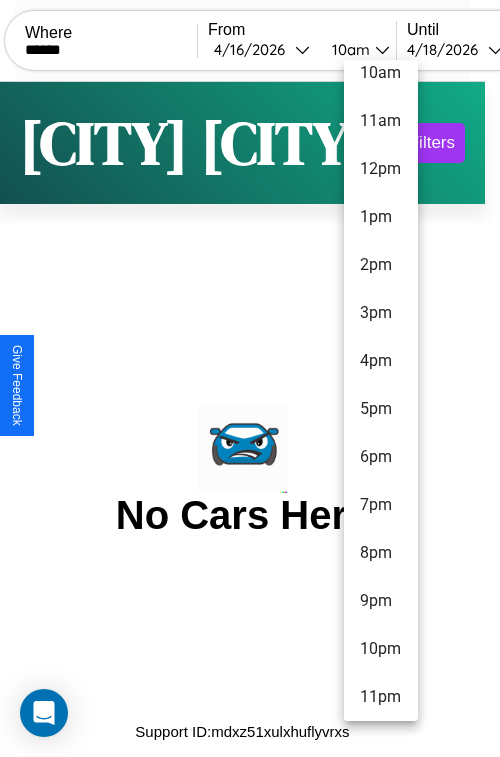 click on "11pm" at bounding box center [381, 697] 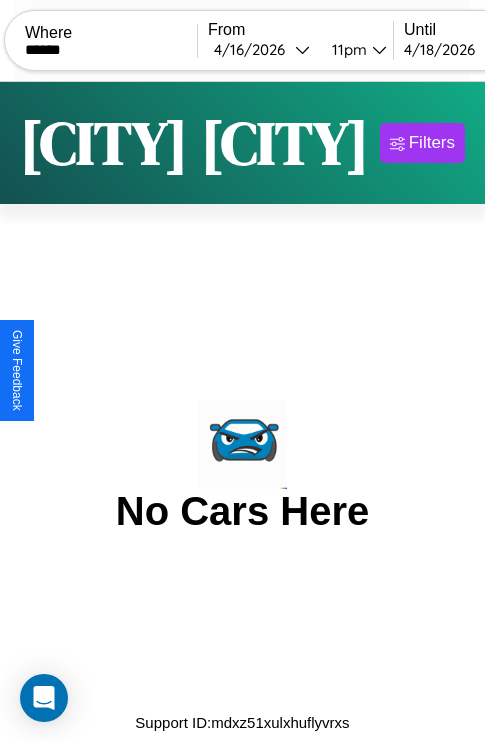 scroll, scrollTop: 0, scrollLeft: 109, axis: horizontal 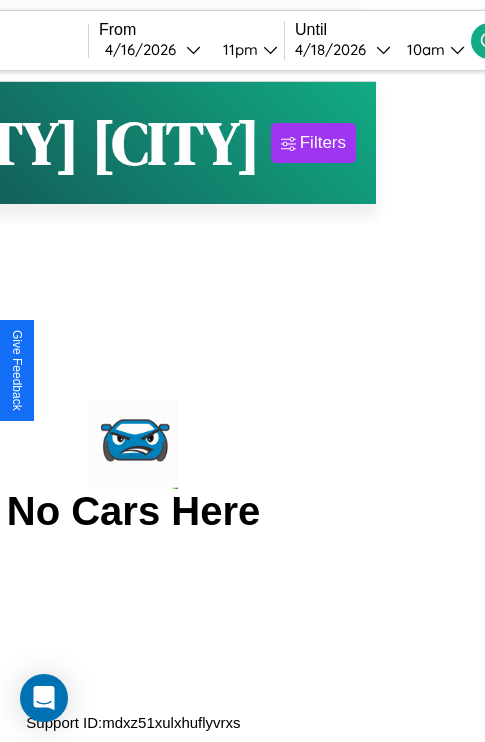 click on "10am" at bounding box center [423, 49] 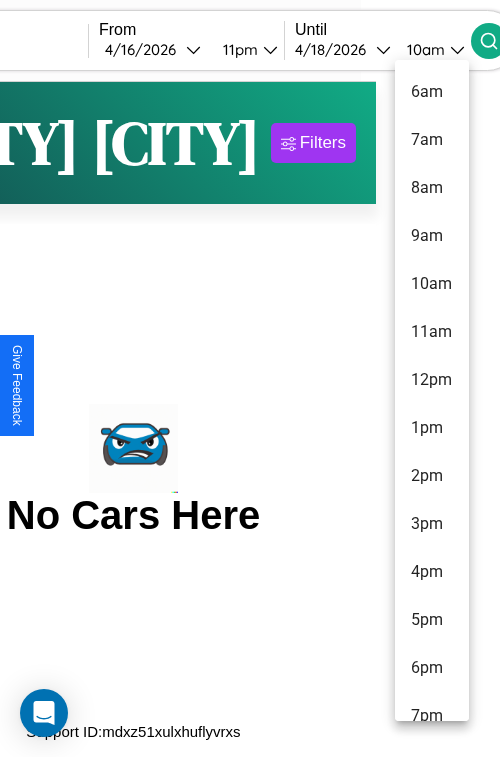 click on "11am" at bounding box center [432, 332] 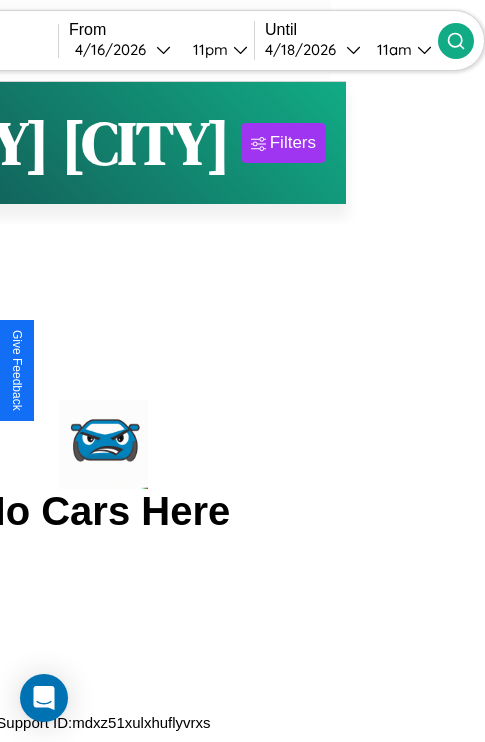 click 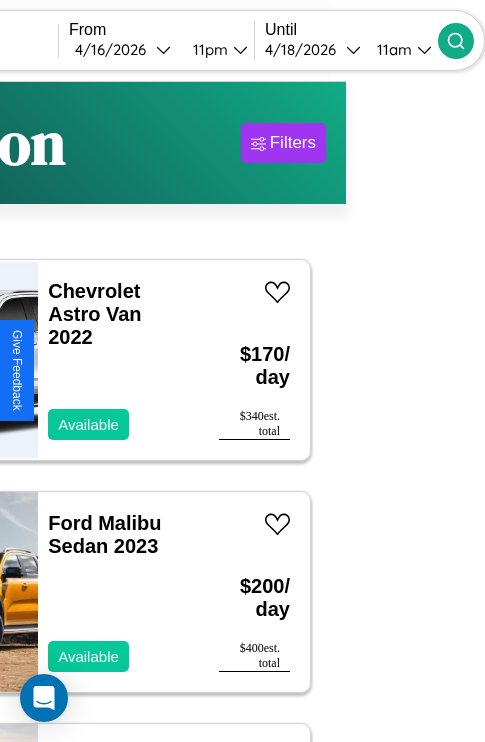 scroll, scrollTop: 49, scrollLeft: 102, axis: both 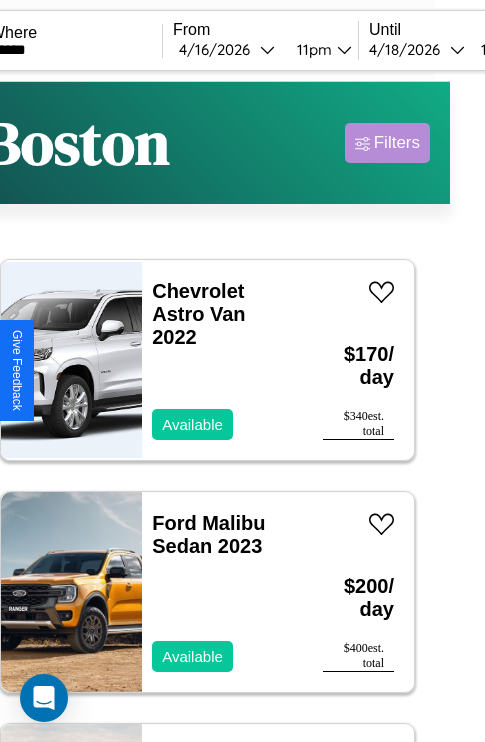 click on "Filters" at bounding box center (397, 143) 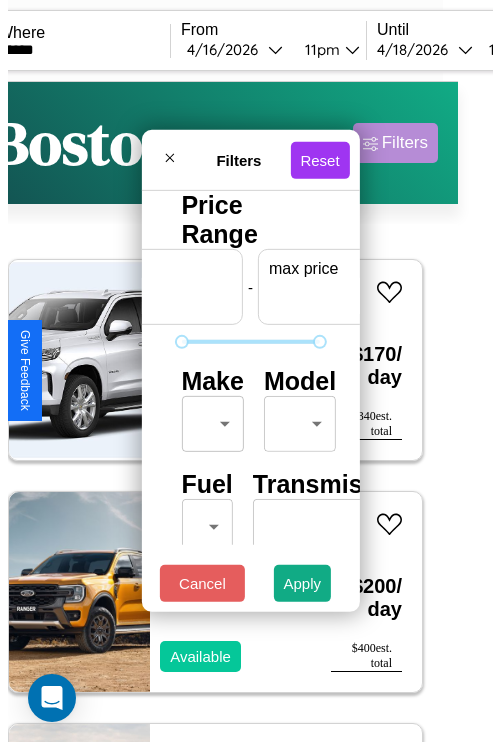 scroll, scrollTop: 0, scrollLeft: 124, axis: horizontal 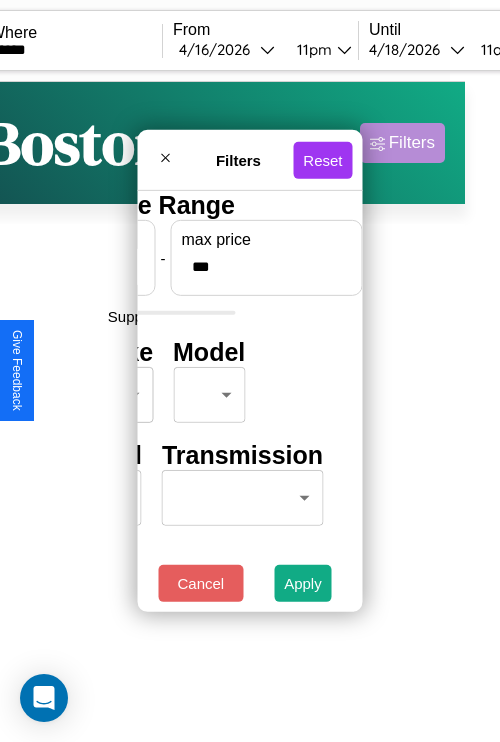 type on "***" 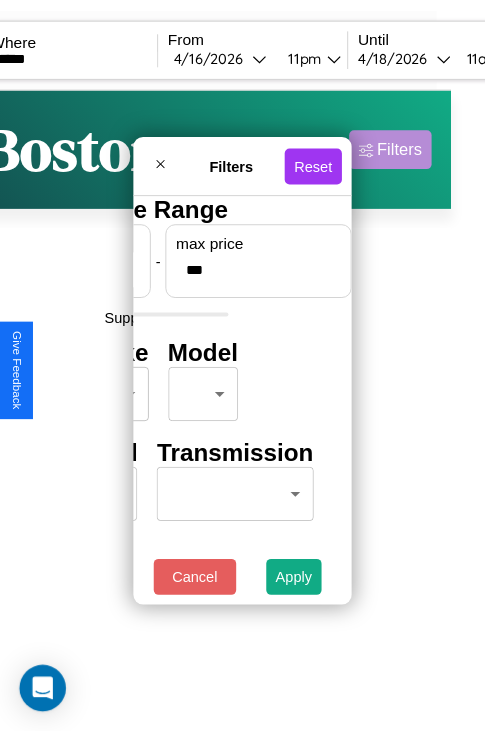 scroll, scrollTop: 0, scrollLeft: 0, axis: both 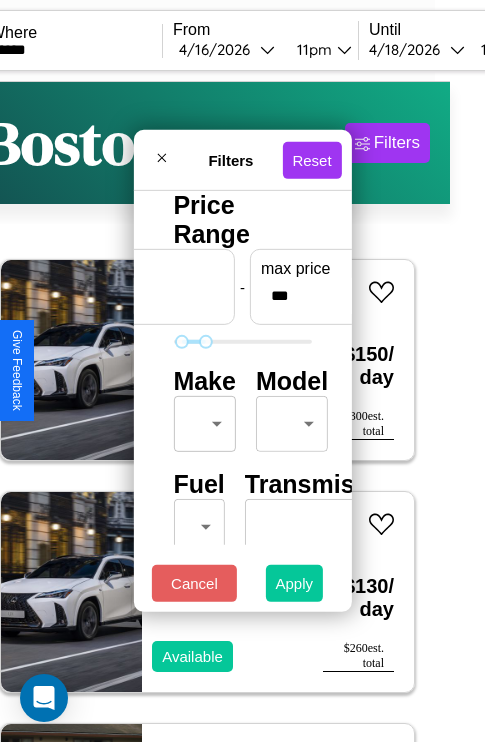 type on "**" 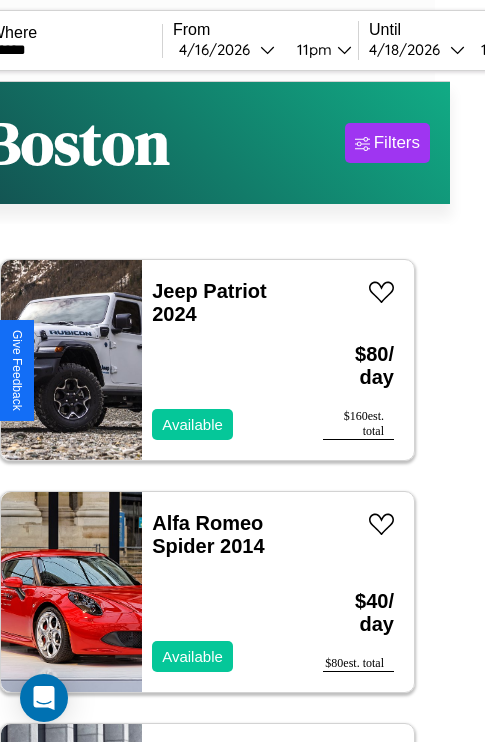 scroll, scrollTop: 79, scrollLeft: 35, axis: both 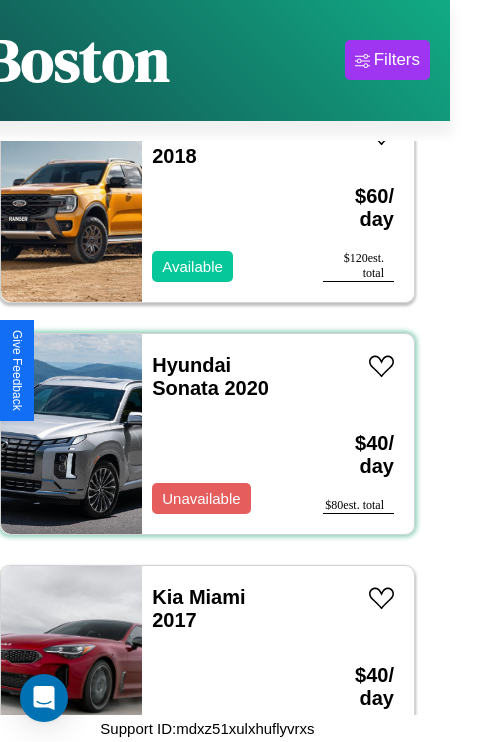 click on "Hyundai   Sonata   2020 Unavailable" at bounding box center (222, 434) 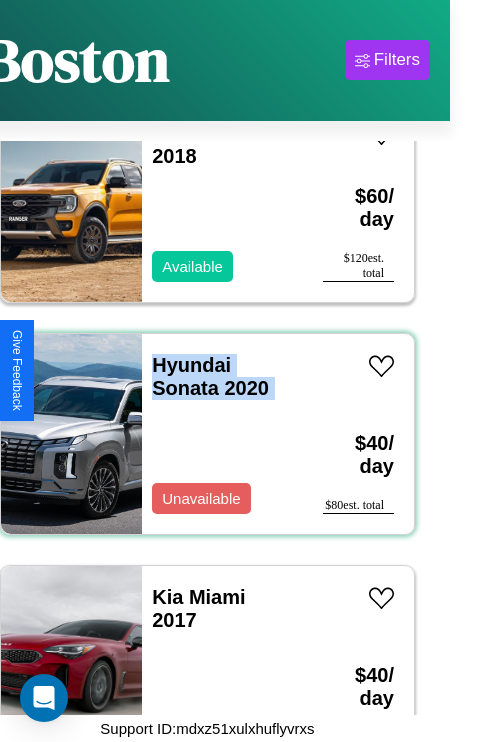 click on "Hyundai   Sonata   2020 Unavailable" at bounding box center (222, 434) 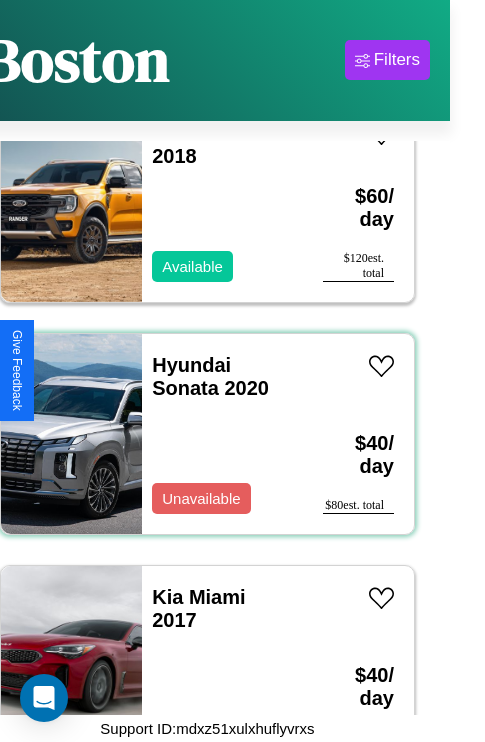 click on "Hyundai   Sonata   2020 Unavailable" at bounding box center (222, 434) 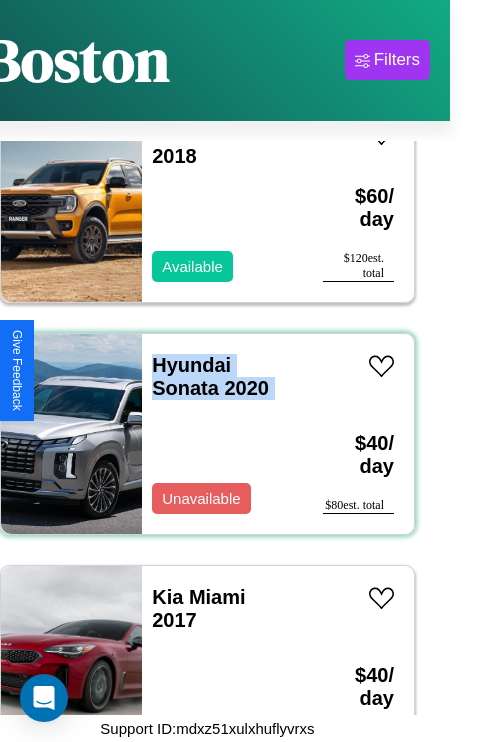 click on "Hyundai   Sonata   2020 Unavailable" at bounding box center (222, 434) 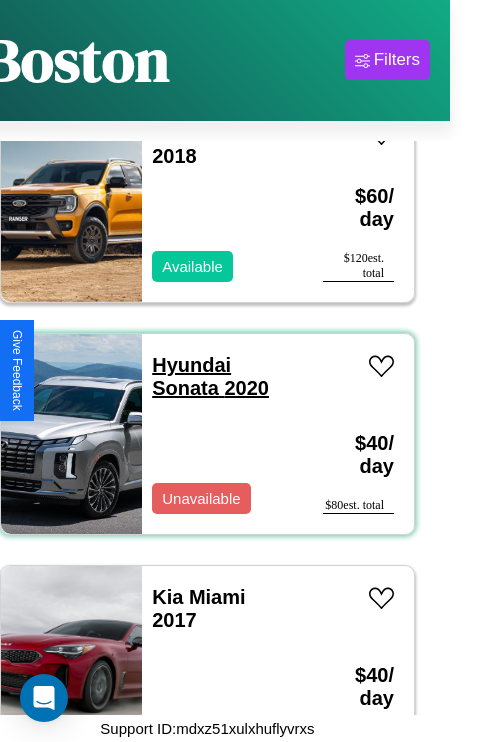 click on "Hyundai   Sonata   2020" at bounding box center (210, 376) 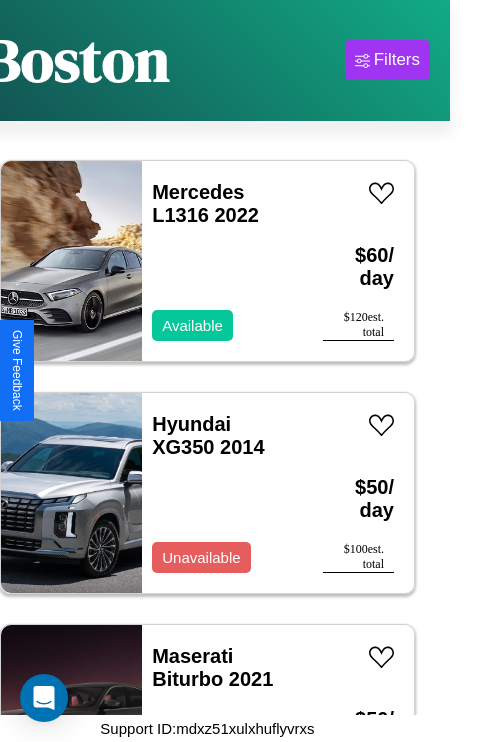 scroll, scrollTop: 3555, scrollLeft: 0, axis: vertical 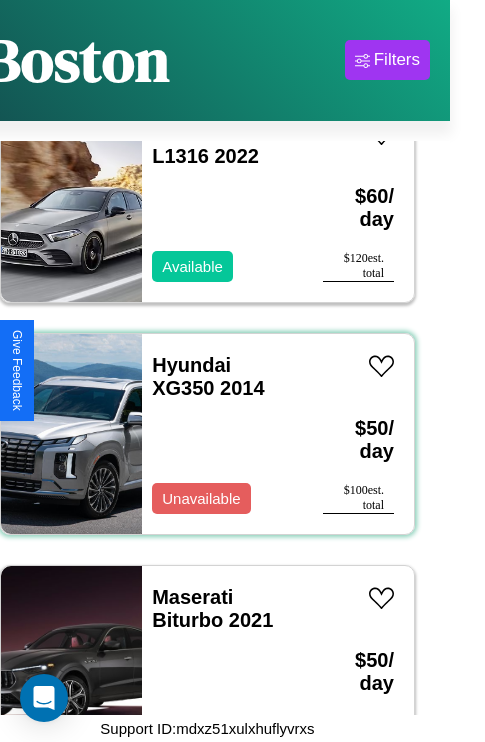 click on "Hyundai   XG350   2014 Unavailable" at bounding box center [222, 434] 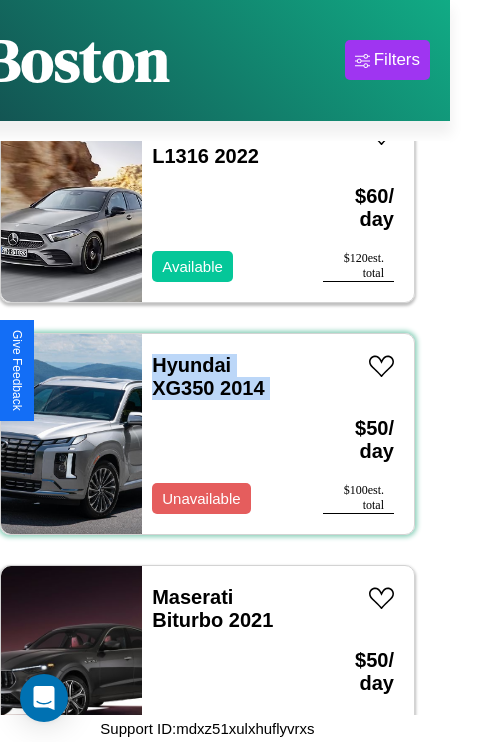 click on "Hyundai   XG350   2014 Unavailable" at bounding box center [222, 434] 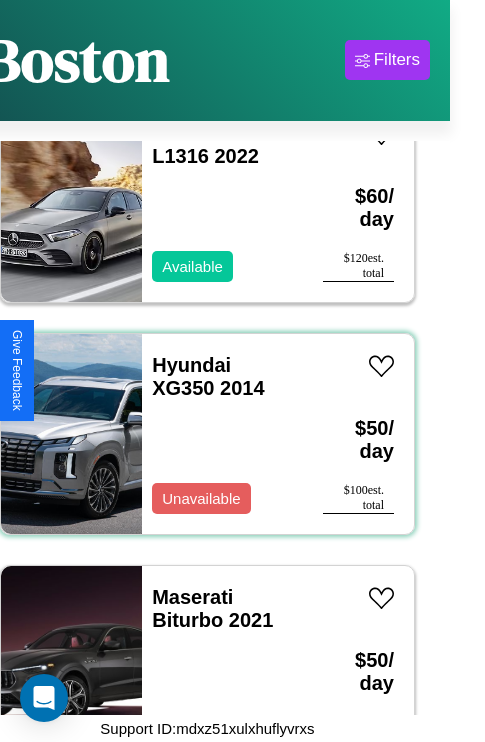 click on "Hyundai   XG350   2014 Unavailable" at bounding box center [222, 434] 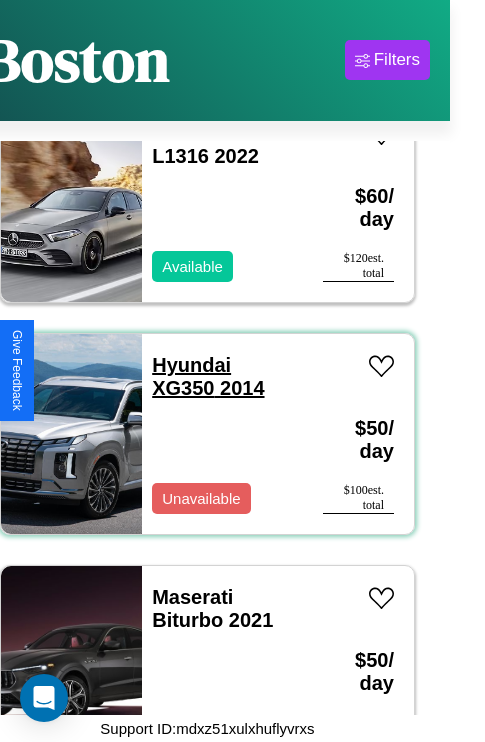 click on "Hyundai   XG350   2014" at bounding box center (208, 376) 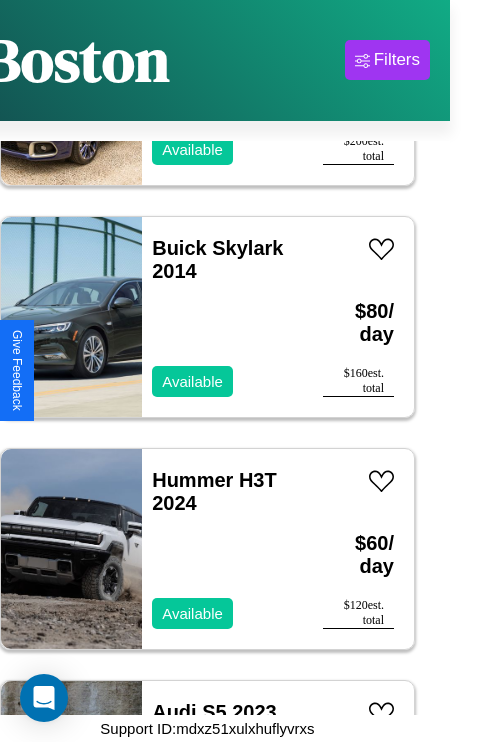 scroll, scrollTop: 1467, scrollLeft: 0, axis: vertical 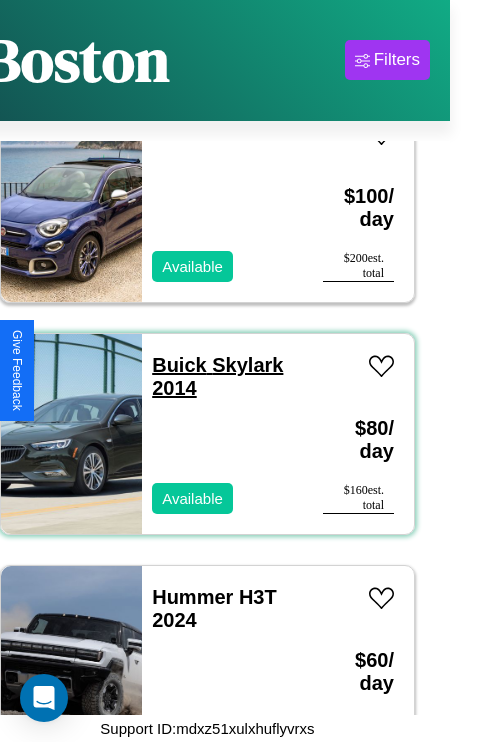 click on "Buick   Skylark   2014" at bounding box center [217, 376] 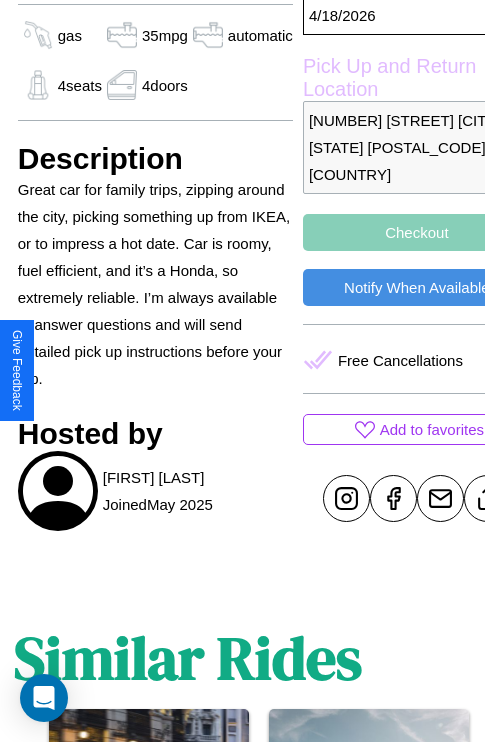 scroll, scrollTop: 727, scrollLeft: 64, axis: both 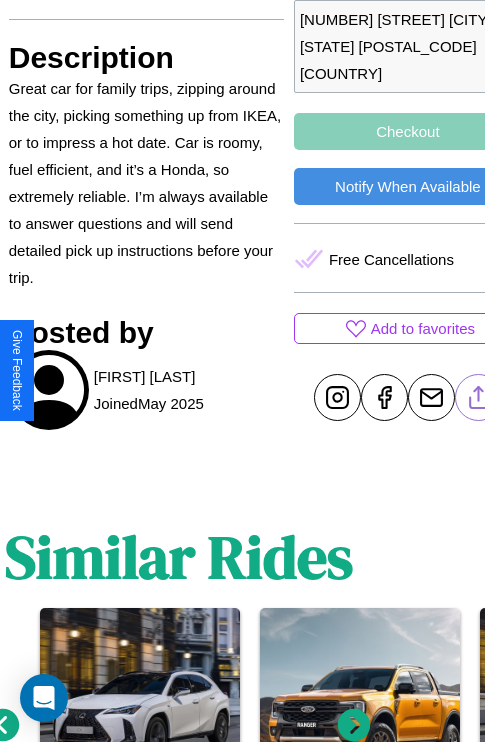 click 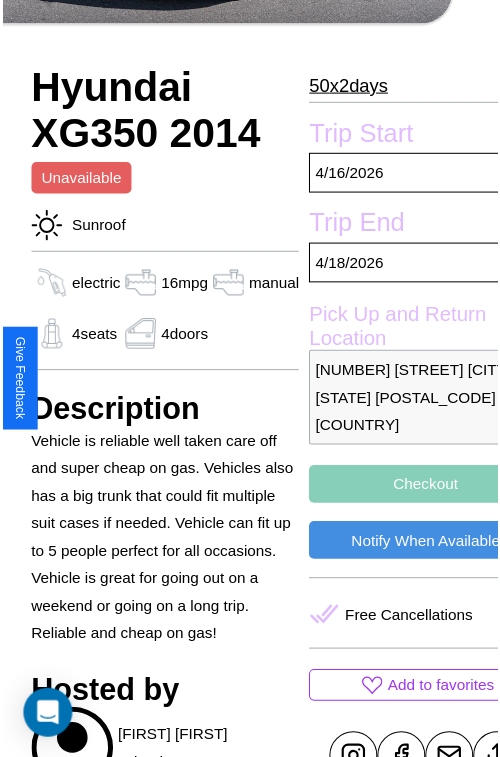 scroll, scrollTop: 685, scrollLeft: 80, axis: both 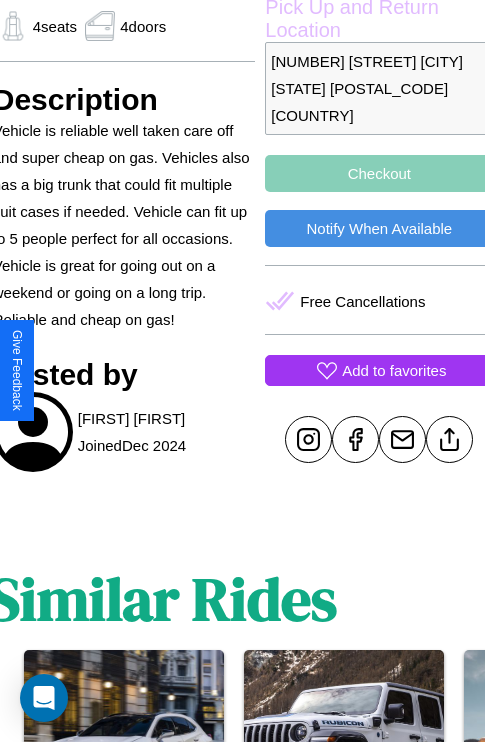click on "Add to favorites" at bounding box center [394, 370] 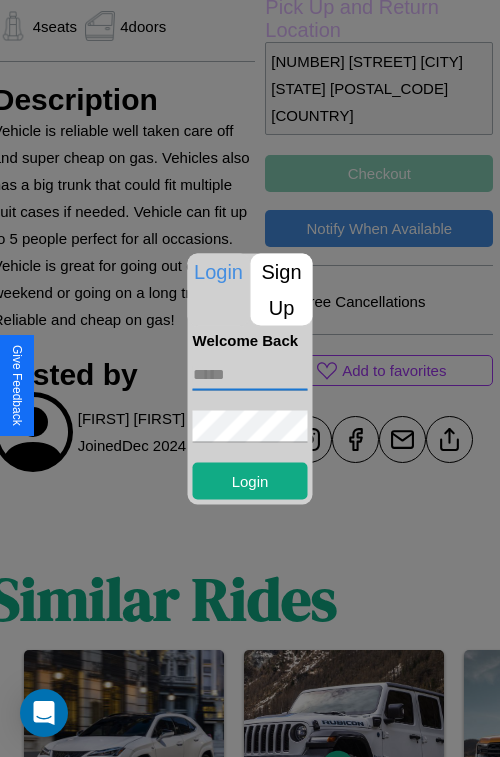 click at bounding box center (250, 374) 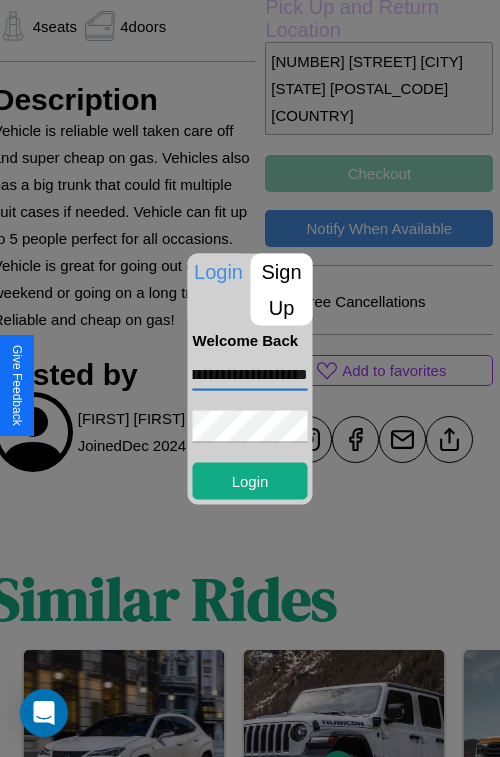 scroll, scrollTop: 0, scrollLeft: 101, axis: horizontal 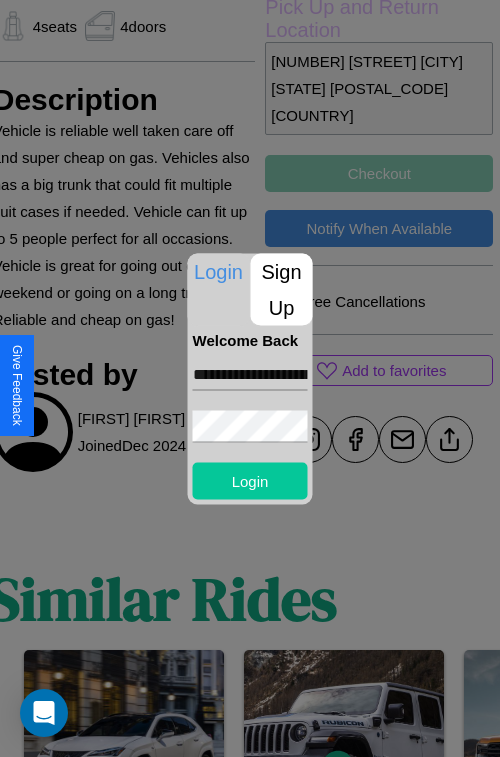 click on "Login" at bounding box center [250, 480] 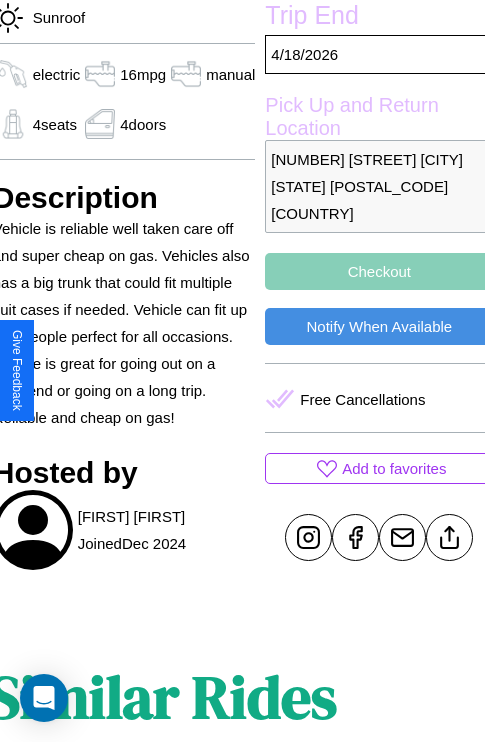 scroll, scrollTop: 488, scrollLeft: 80, axis: both 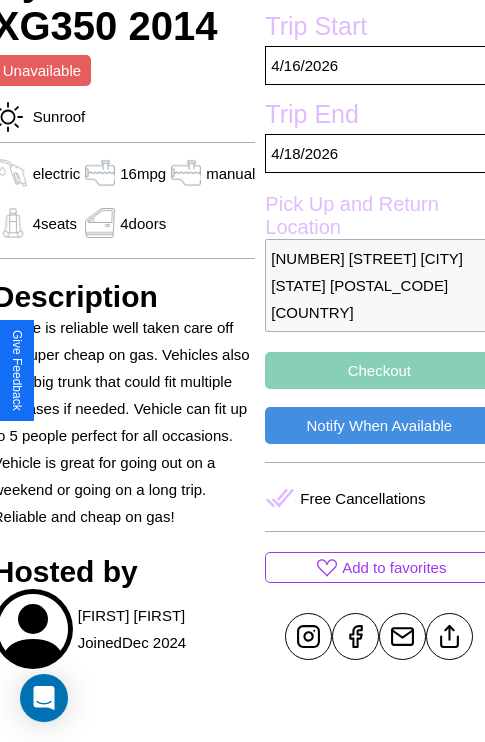 click on "Checkout" at bounding box center [379, 370] 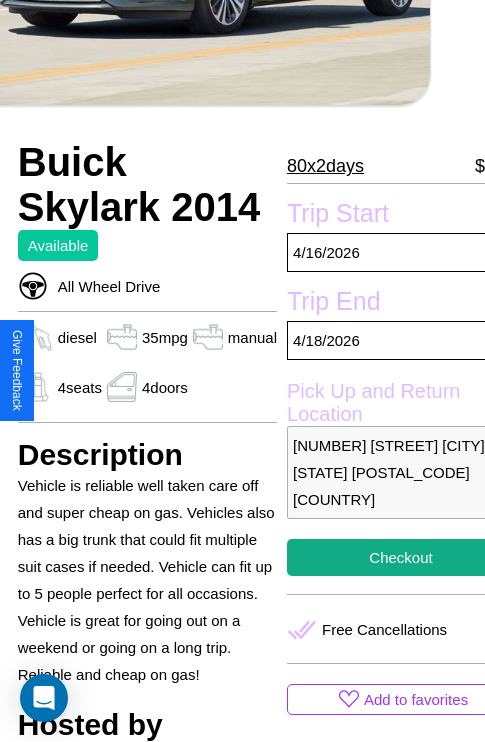 scroll, scrollTop: 439, scrollLeft: 72, axis: both 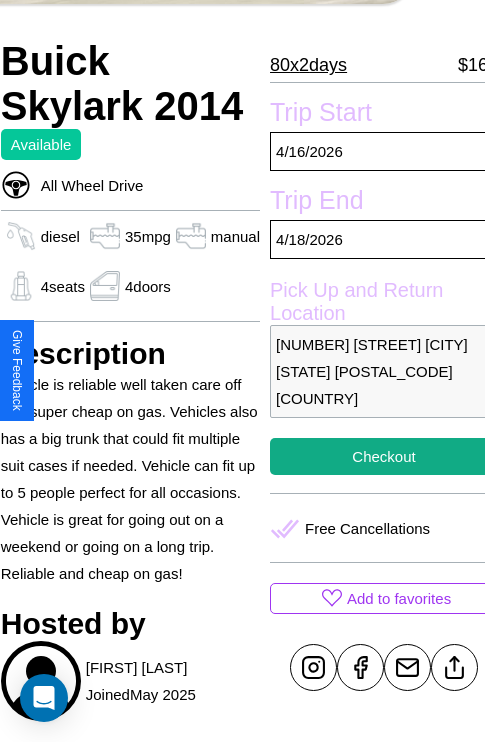 click on "5886 Spring Street  Boston Massachusetts 94220 United States" at bounding box center [384, 371] 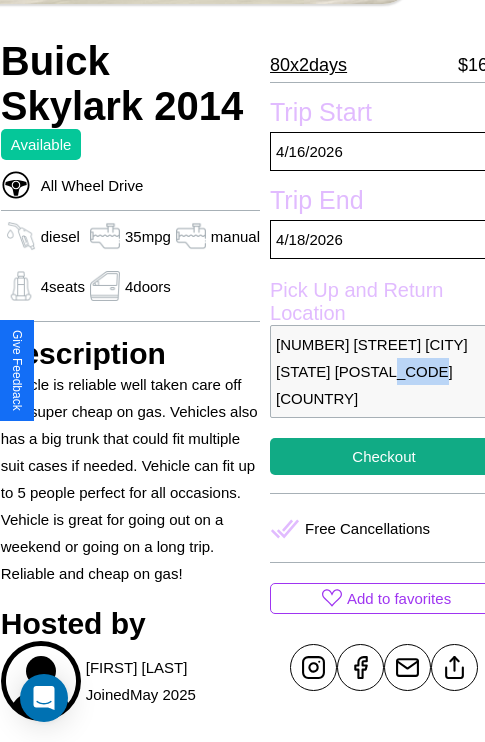 click on "5886 Spring Street  Boston Massachusetts 94220 United States" at bounding box center [384, 371] 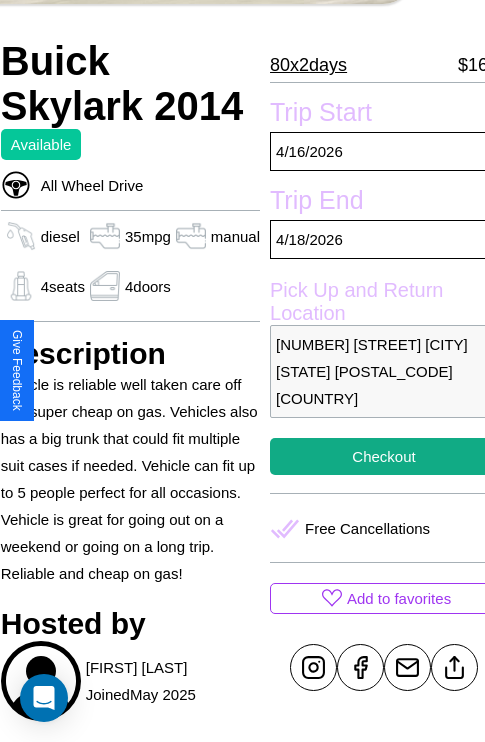 click on "5886 Spring Street  Boston Massachusetts 94220 United States" at bounding box center [384, 371] 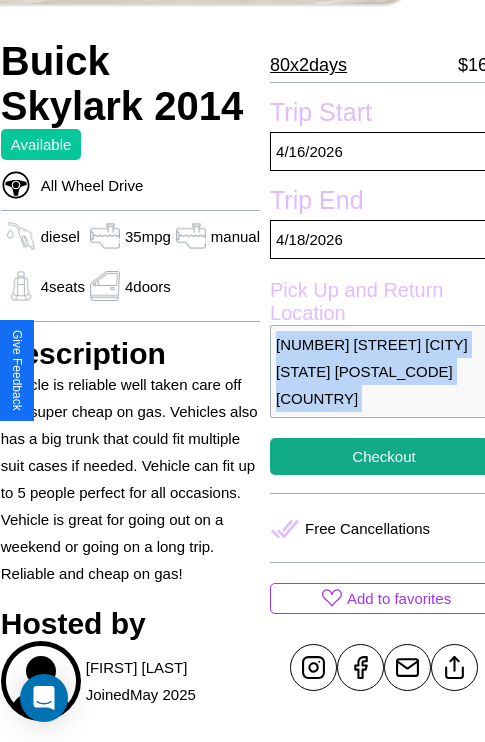 click on "5886 Spring Street  Boston Massachusetts 94220 United States" at bounding box center [384, 371] 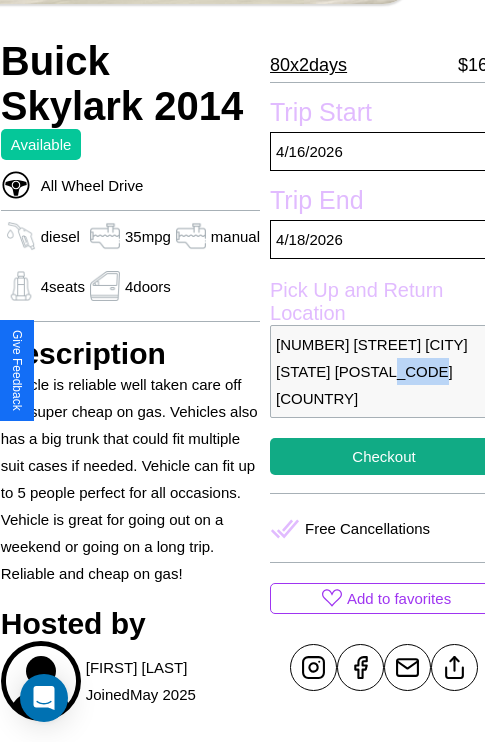 click on "5886 Spring Street  Boston Massachusetts 94220 United States" at bounding box center (384, 371) 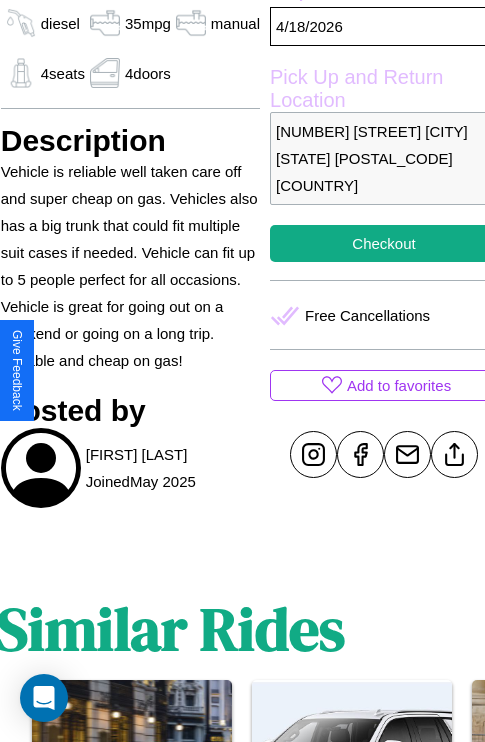 scroll, scrollTop: 666, scrollLeft: 72, axis: both 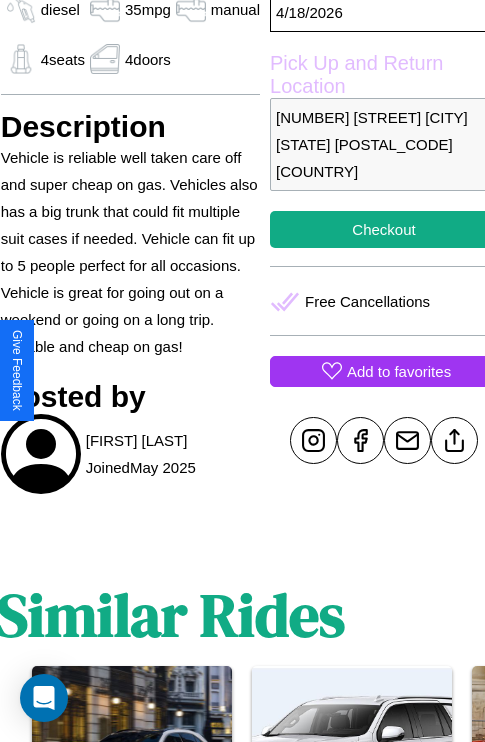 click on "Add to favorites" at bounding box center [399, 371] 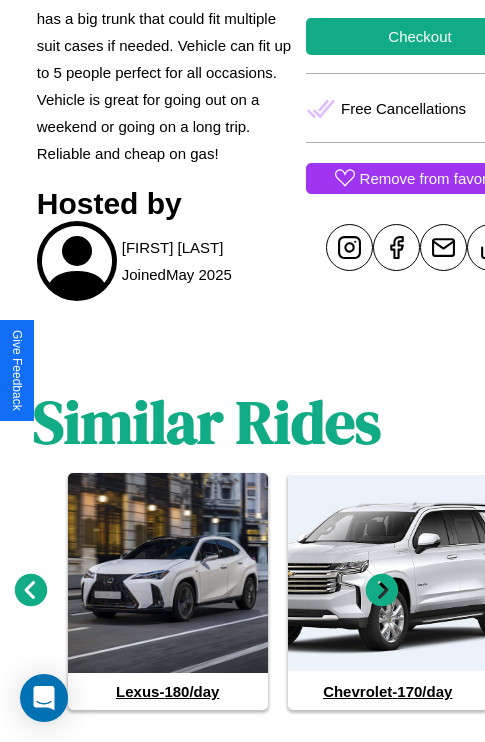 scroll, scrollTop: 894, scrollLeft: 30, axis: both 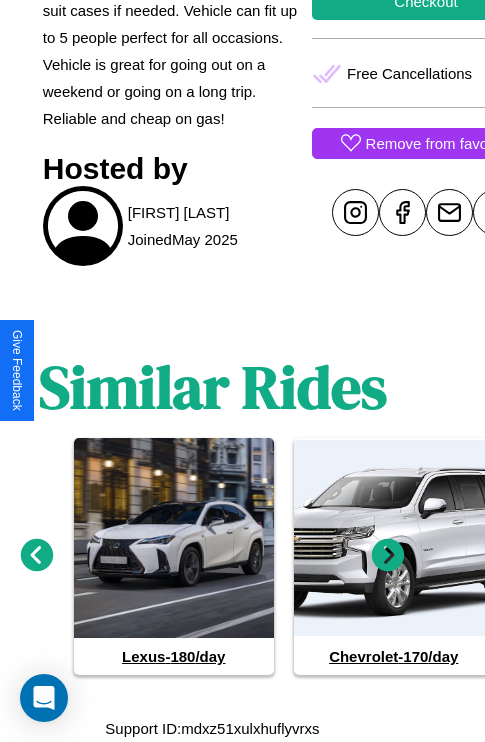 click 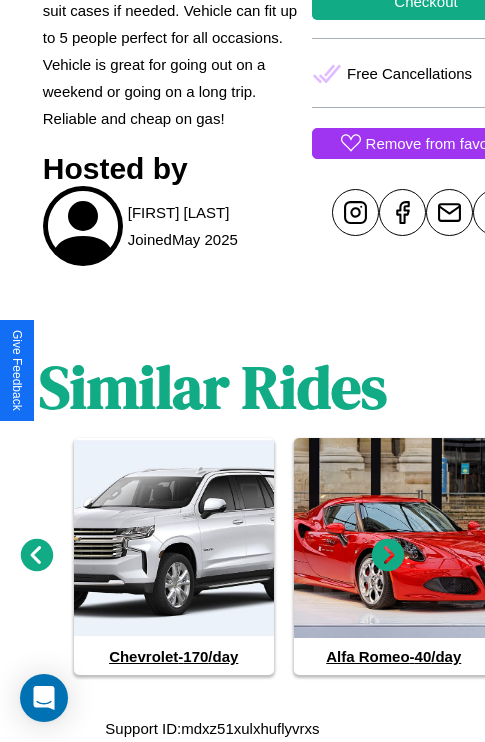 click 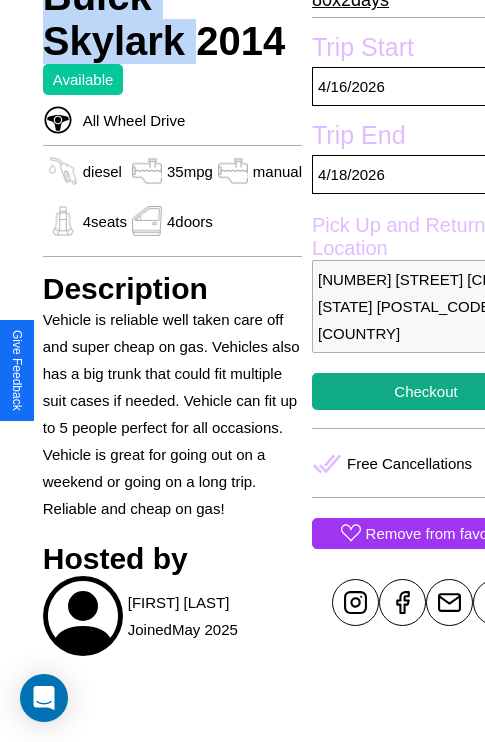 scroll, scrollTop: 133, scrollLeft: 30, axis: both 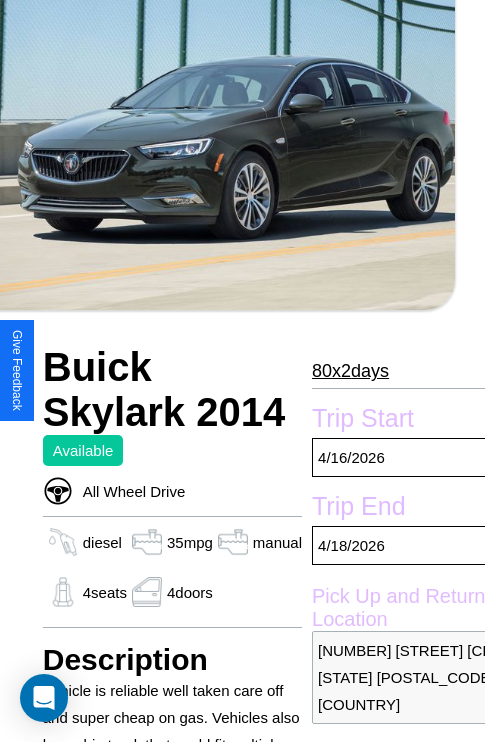 click on "80  x  2  days" at bounding box center (350, 371) 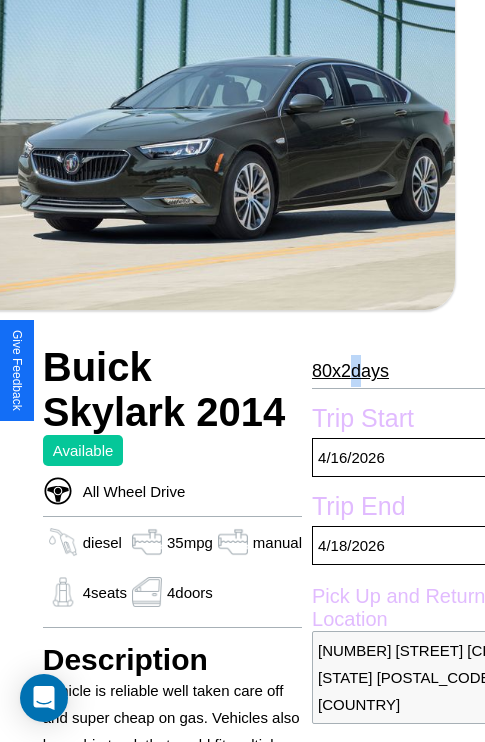 click on "80  x  2  days" at bounding box center [350, 371] 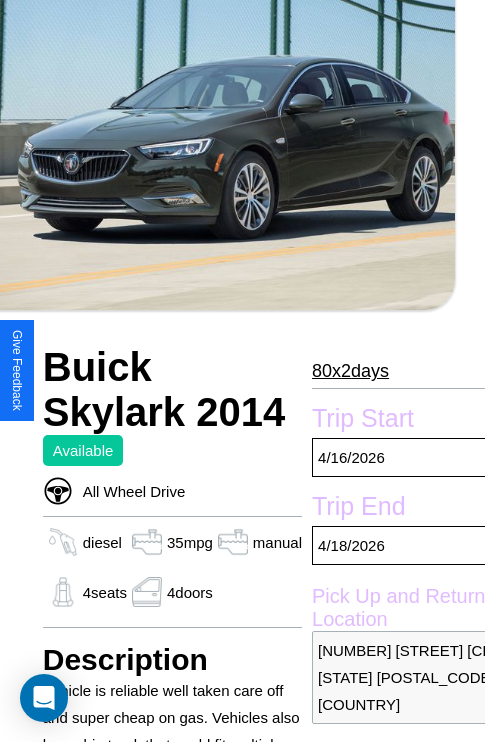 click on "80  x  2  days" at bounding box center [350, 371] 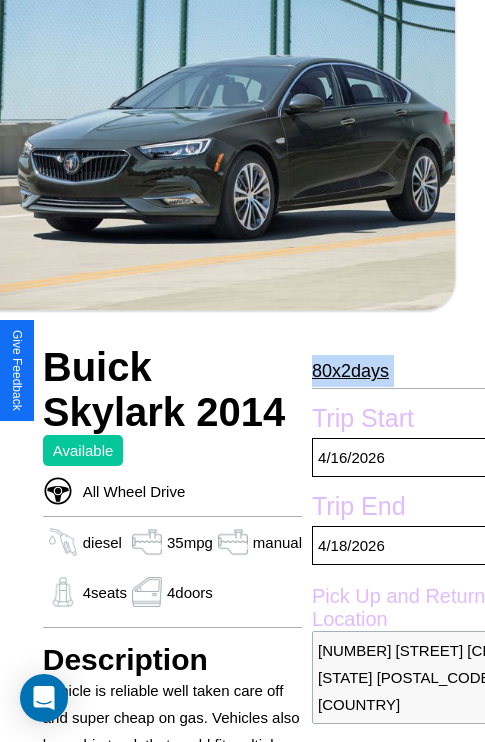 click on "80  x  2  days" at bounding box center (350, 371) 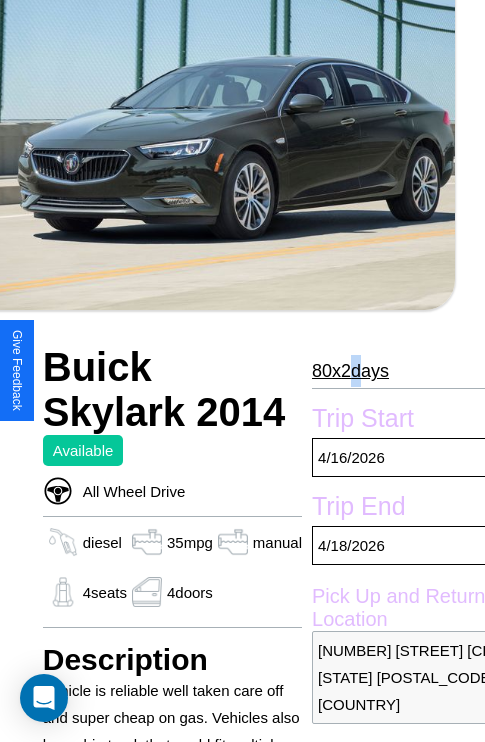 click on "80  x  2  days" at bounding box center (350, 371) 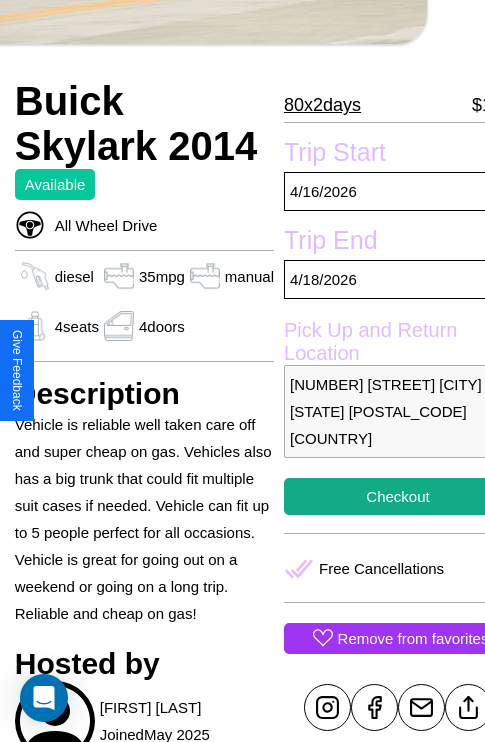 scroll, scrollTop: 524, scrollLeft: 72, axis: both 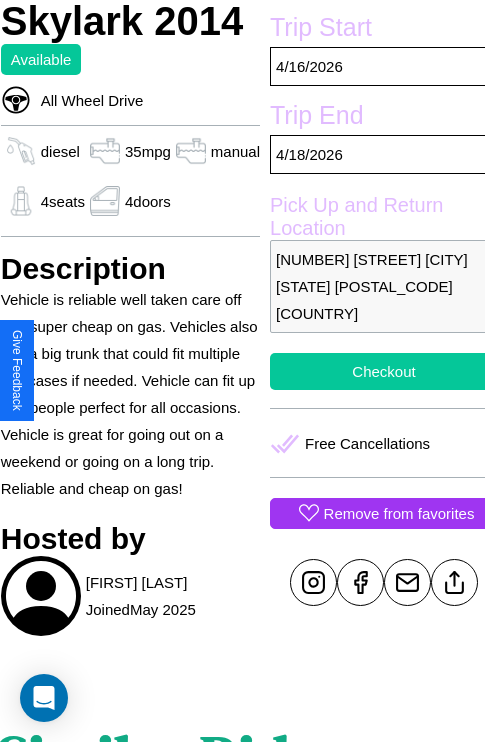 click on "Checkout" at bounding box center (384, 371) 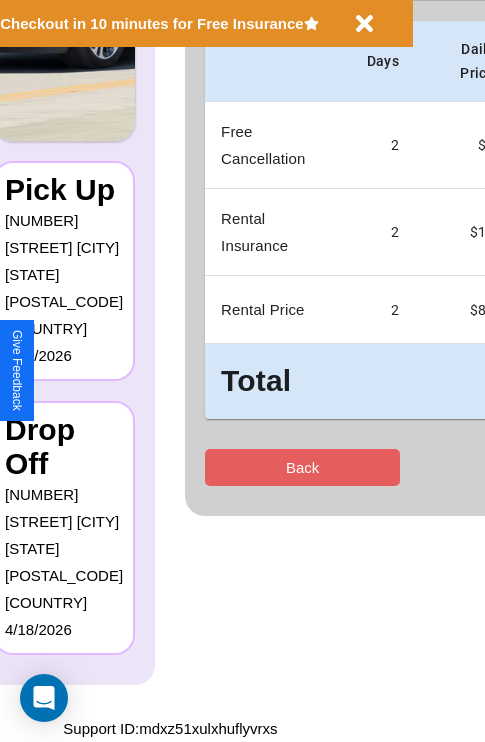 scroll, scrollTop: 0, scrollLeft: 0, axis: both 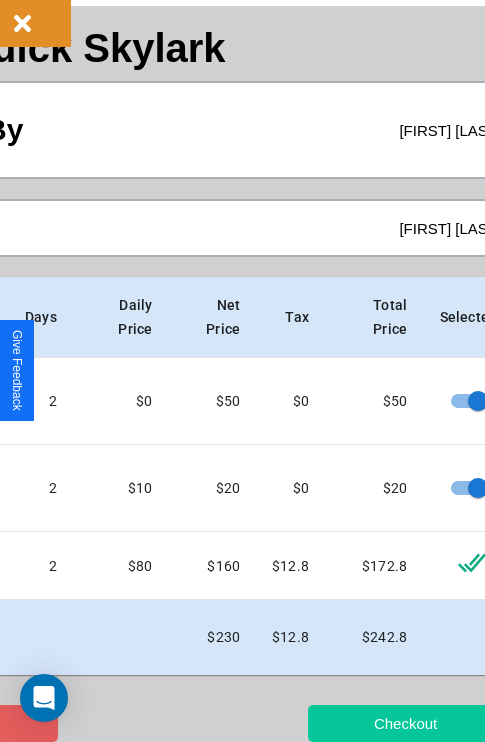 click on "Checkout" at bounding box center (405, 723) 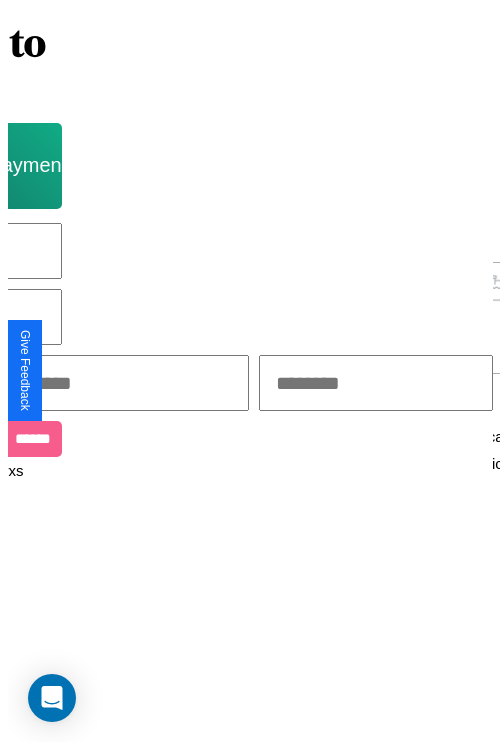 scroll, scrollTop: 0, scrollLeft: 0, axis: both 